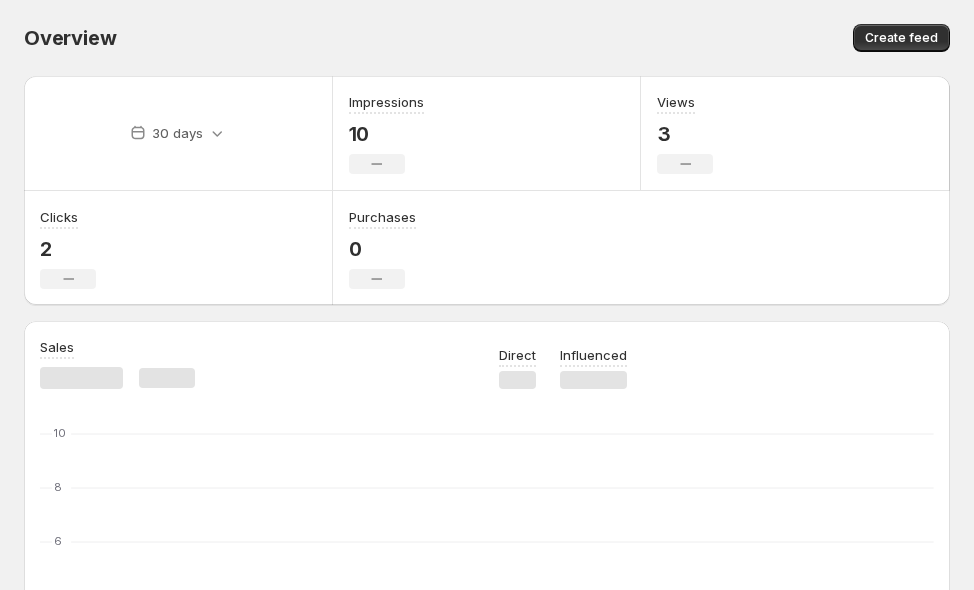 scroll, scrollTop: 0, scrollLeft: 0, axis: both 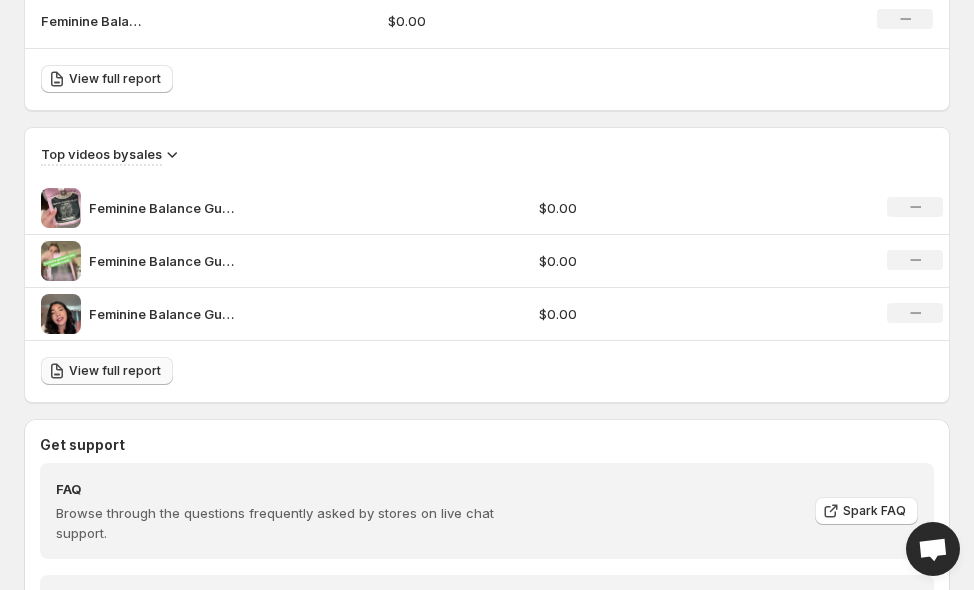 click on "View full report" at bounding box center (115, 371) 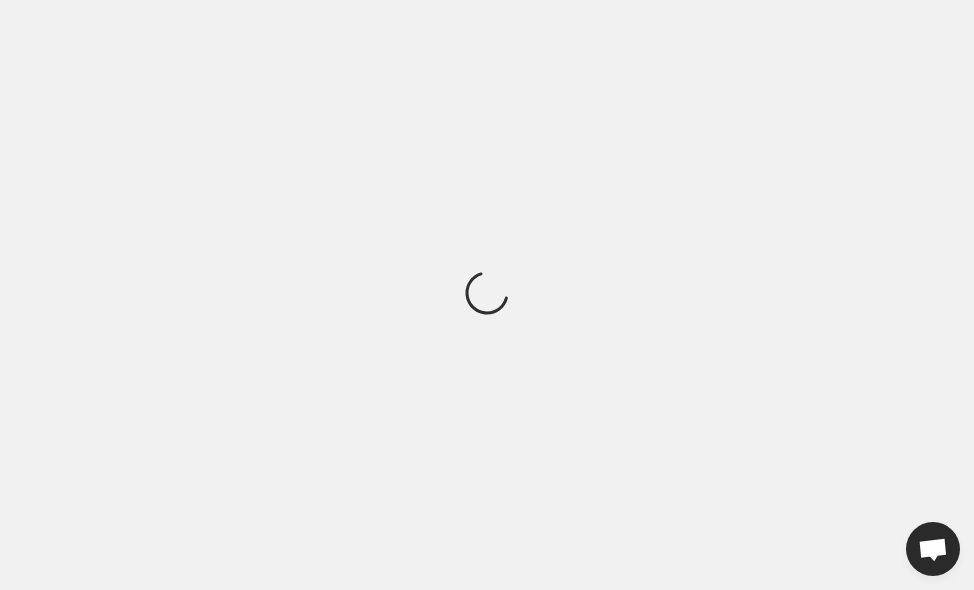 scroll, scrollTop: 0, scrollLeft: 0, axis: both 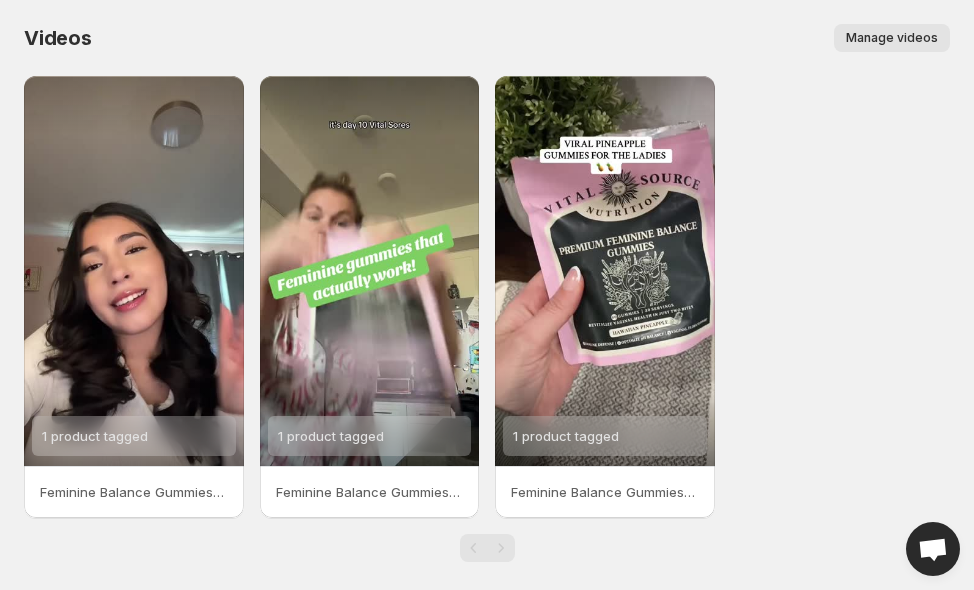 click on "Manage videos" at bounding box center (892, 38) 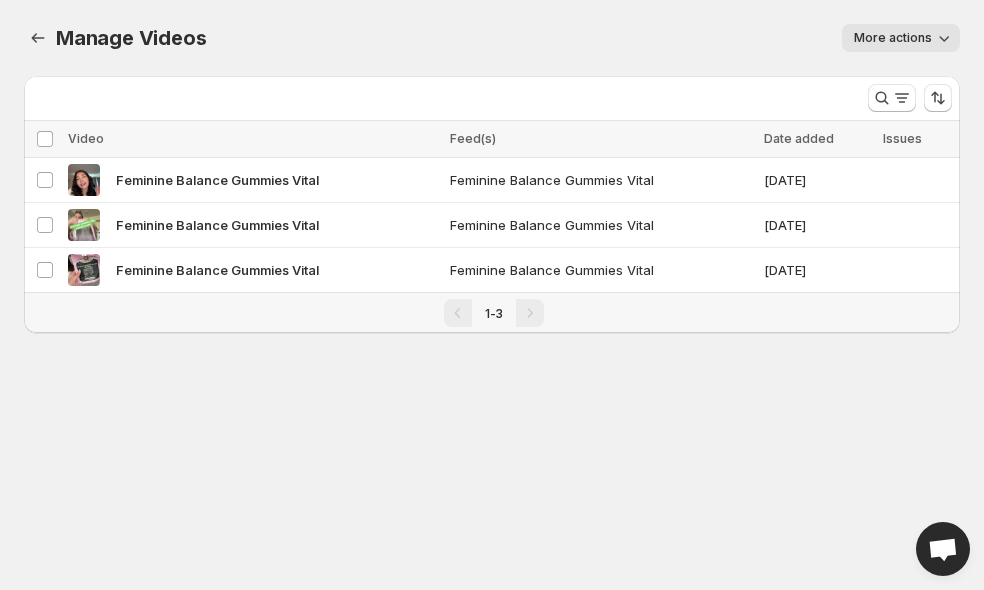 click on "More actions" at bounding box center (901, 38) 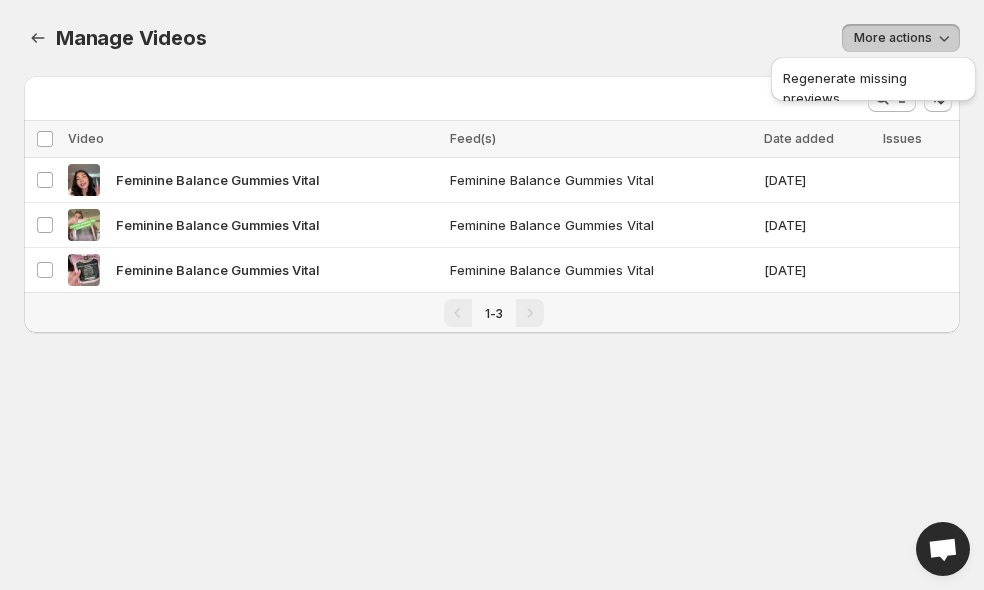 click 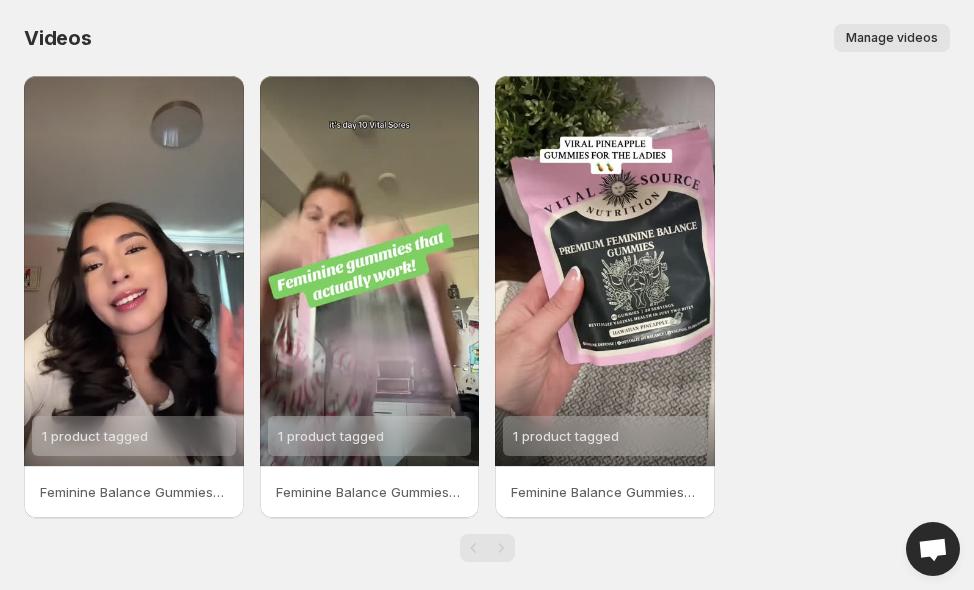click on "1 product tagged Feminine Balance Gummies Vital 1 product tagged Feminine Balance Gummies Vital 1 product tagged Feminine Balance Gummies Vital" at bounding box center (487, 297) 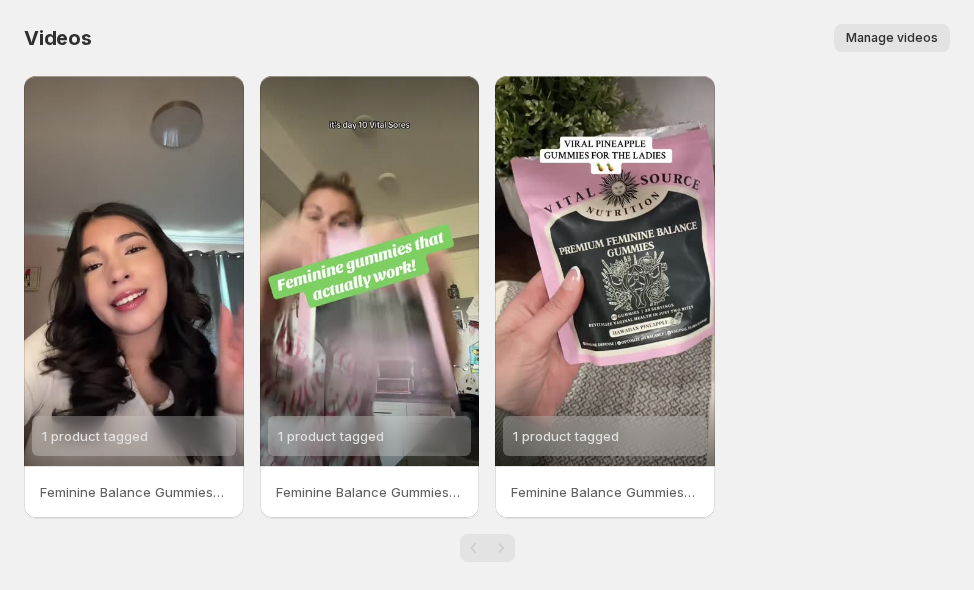 scroll, scrollTop: 0, scrollLeft: 0, axis: both 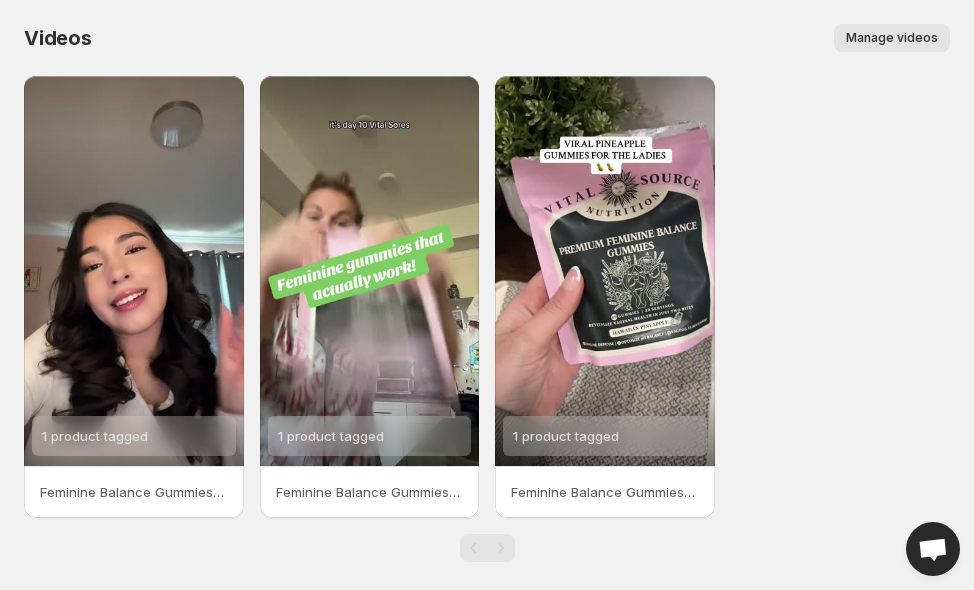 drag, startPoint x: 858, startPoint y: 209, endPoint x: 877, endPoint y: 185, distance: 30.610456 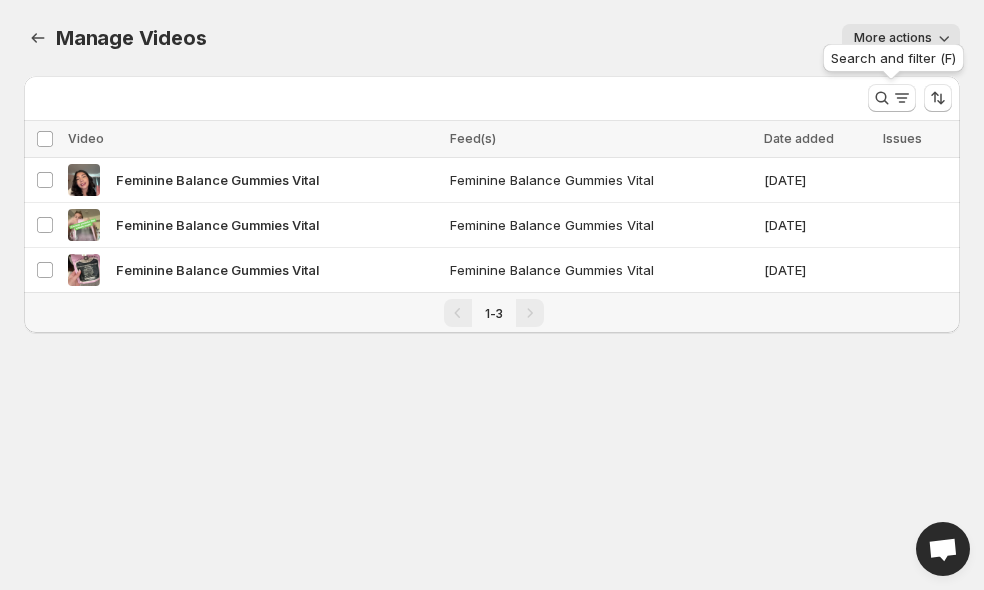 click on "More actions" at bounding box center [893, 38] 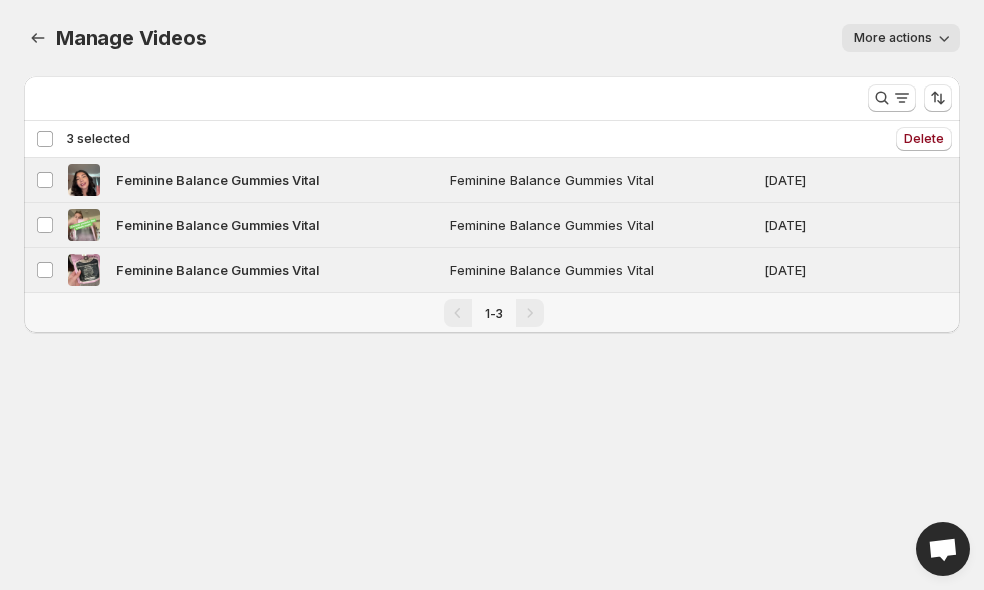click on "Deselect all 3 videos 3 selected" at bounding box center (83, 139) 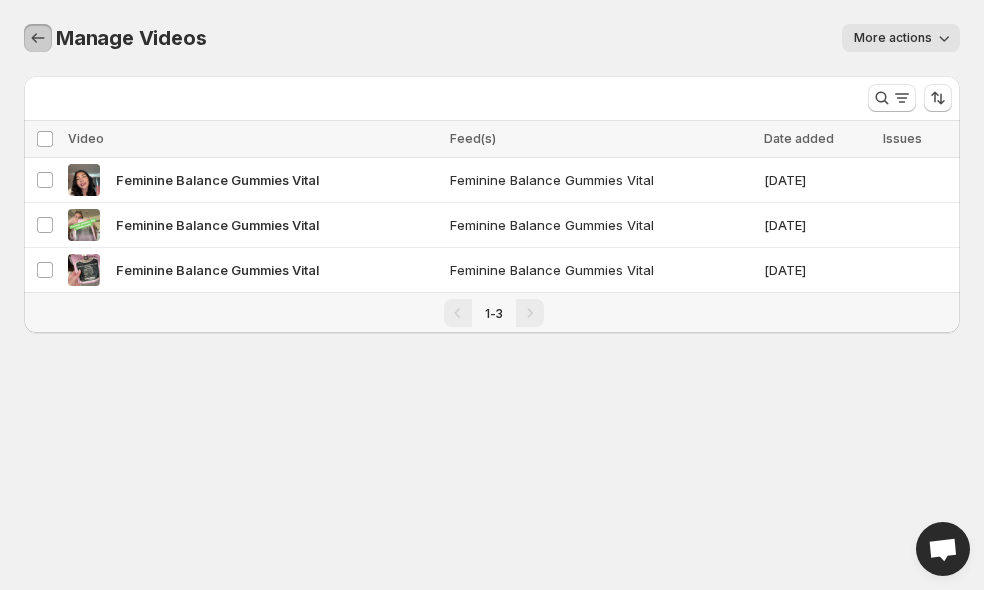 click 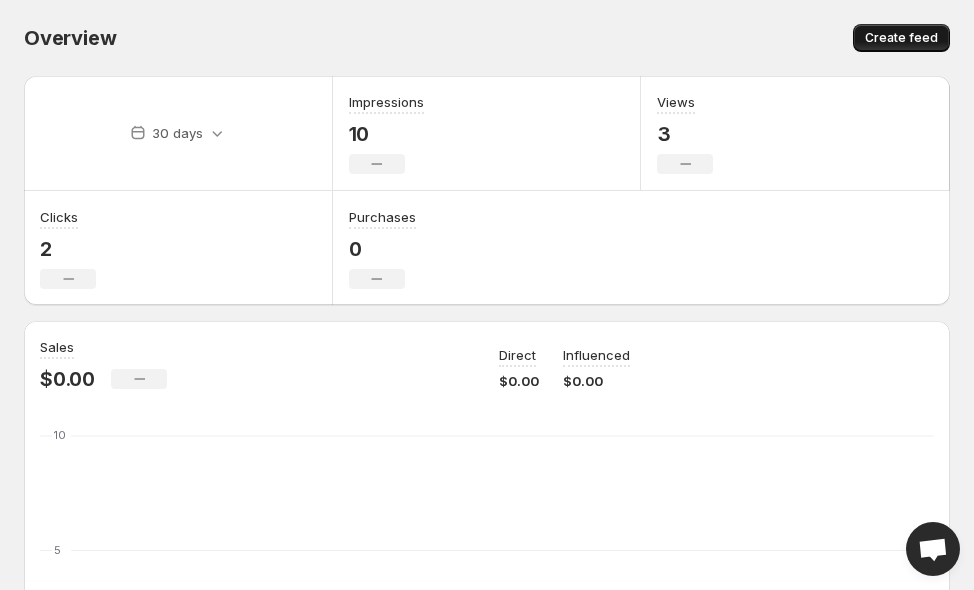 click on "Create feed" at bounding box center [901, 38] 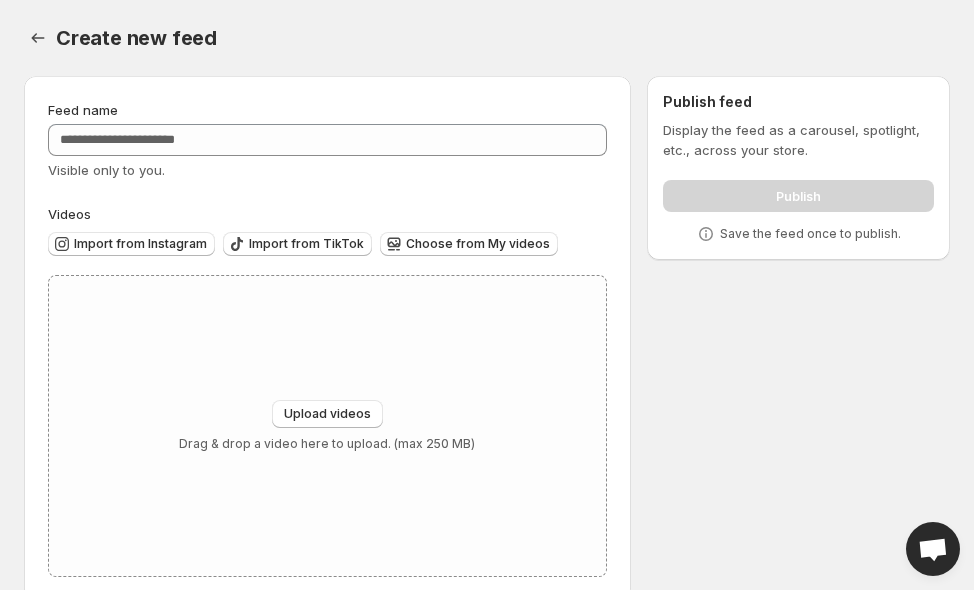 scroll, scrollTop: 35, scrollLeft: 0, axis: vertical 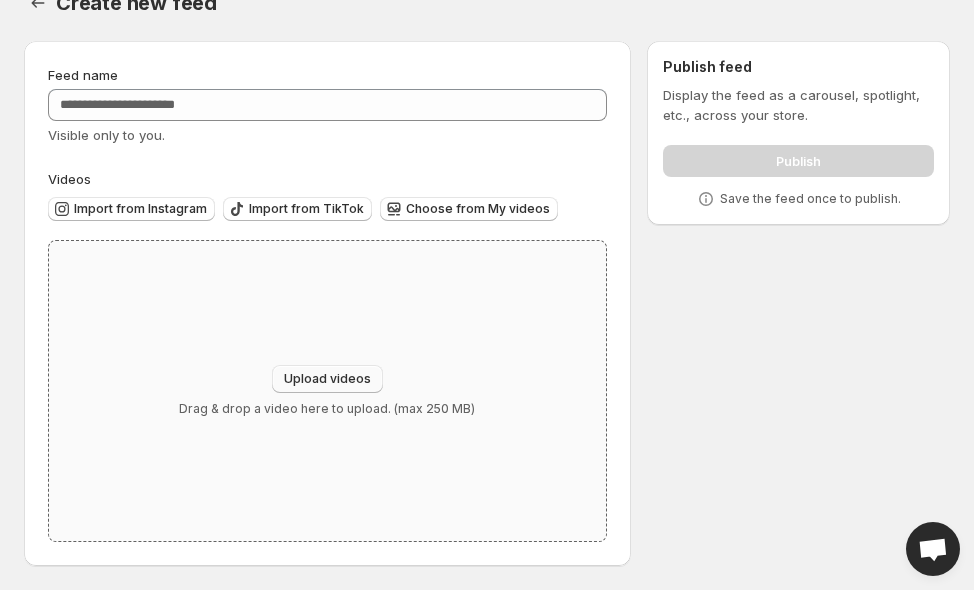 click on "Upload videos" at bounding box center (327, 379) 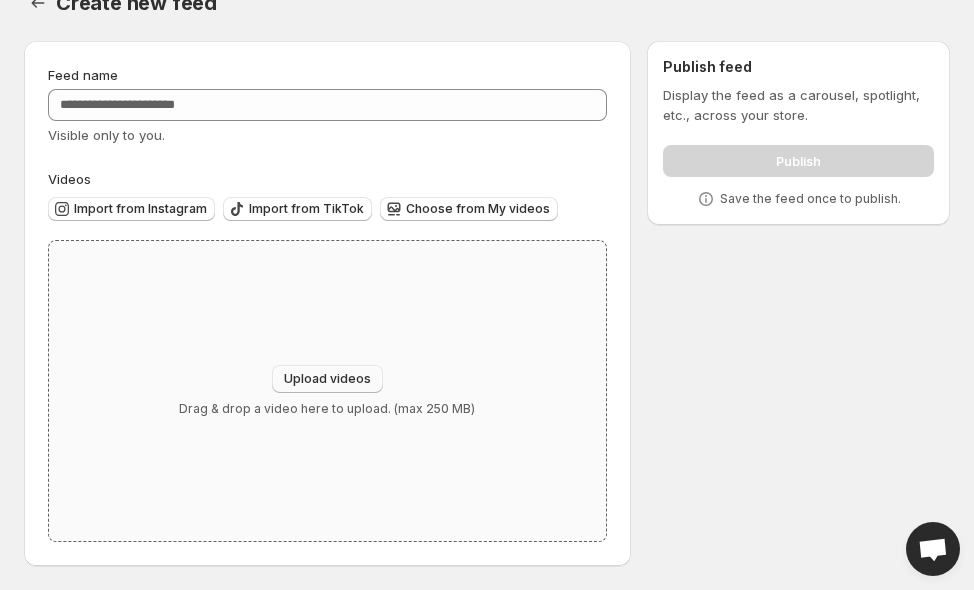 type on "**********" 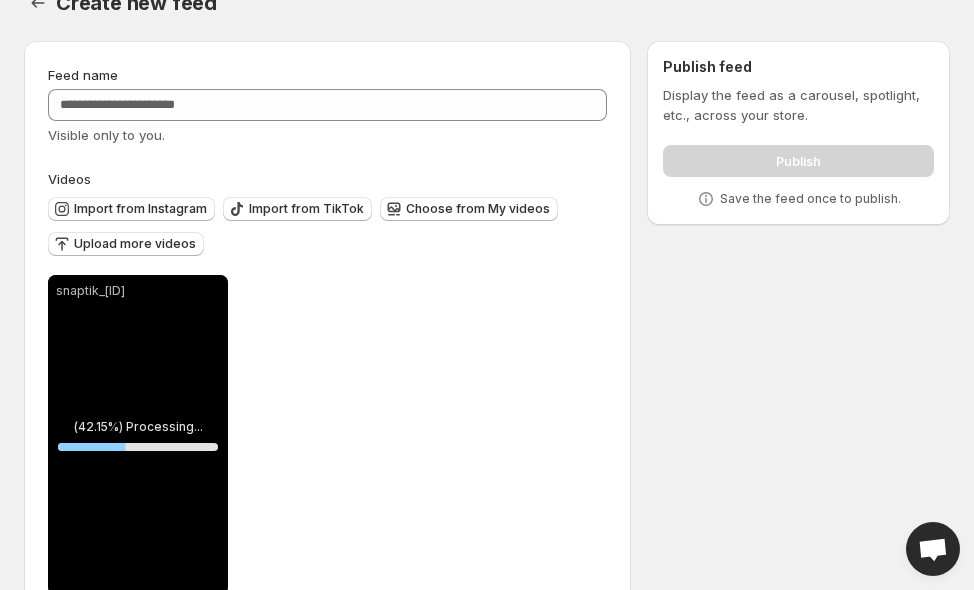 click on "snaptik_[ID]" at bounding box center (138, 291) 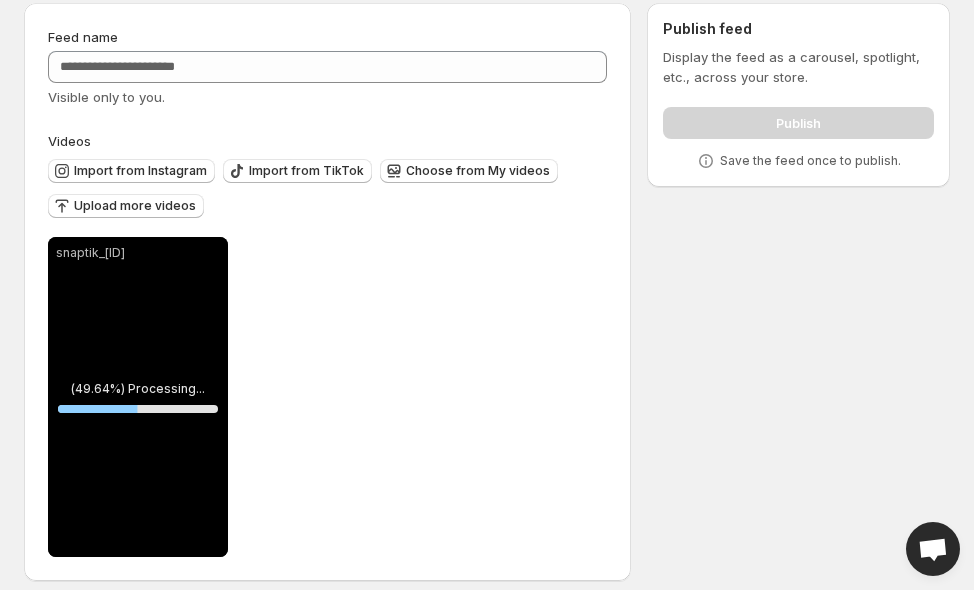 scroll, scrollTop: 88, scrollLeft: 0, axis: vertical 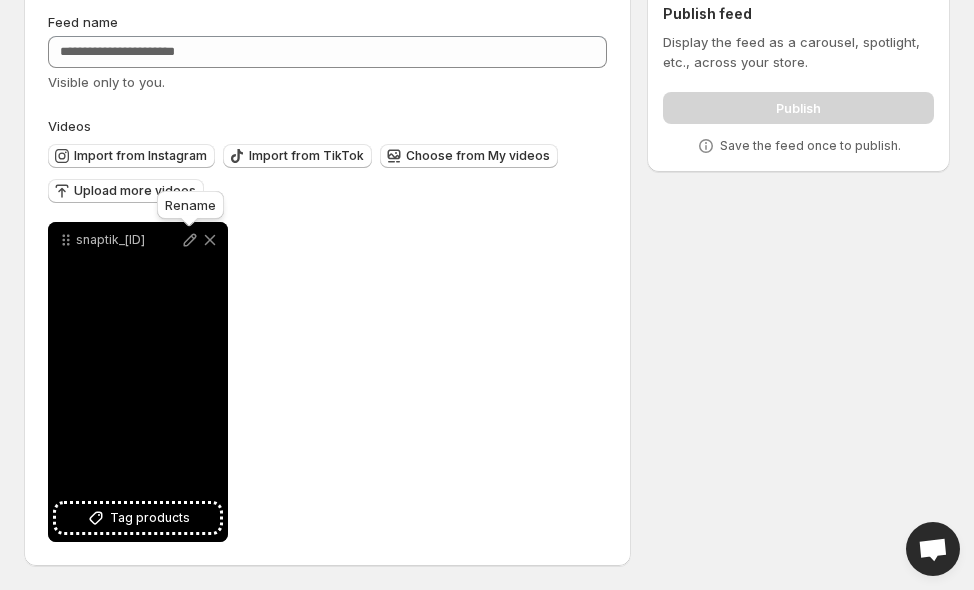 click 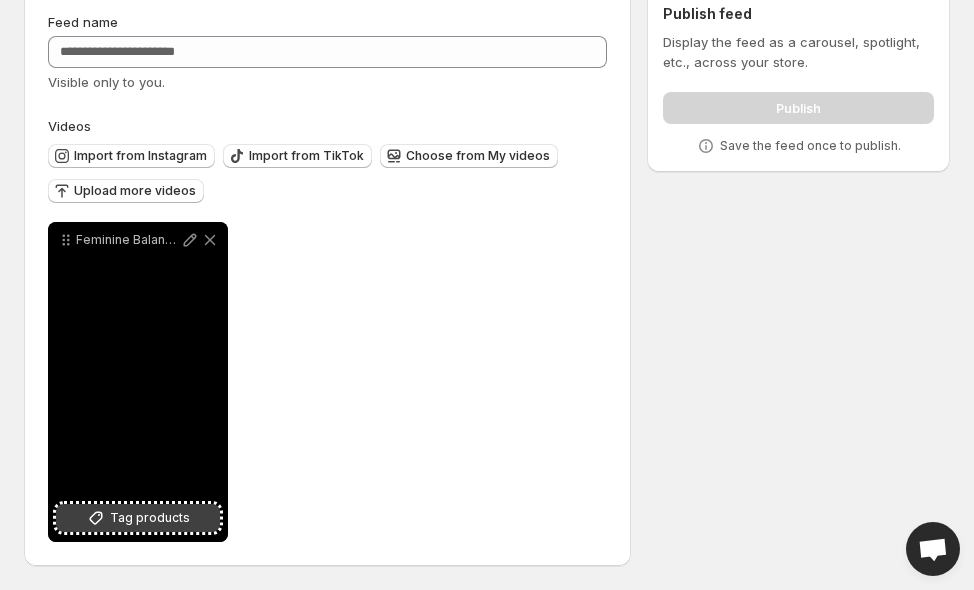 click on "Tag products" at bounding box center [150, 518] 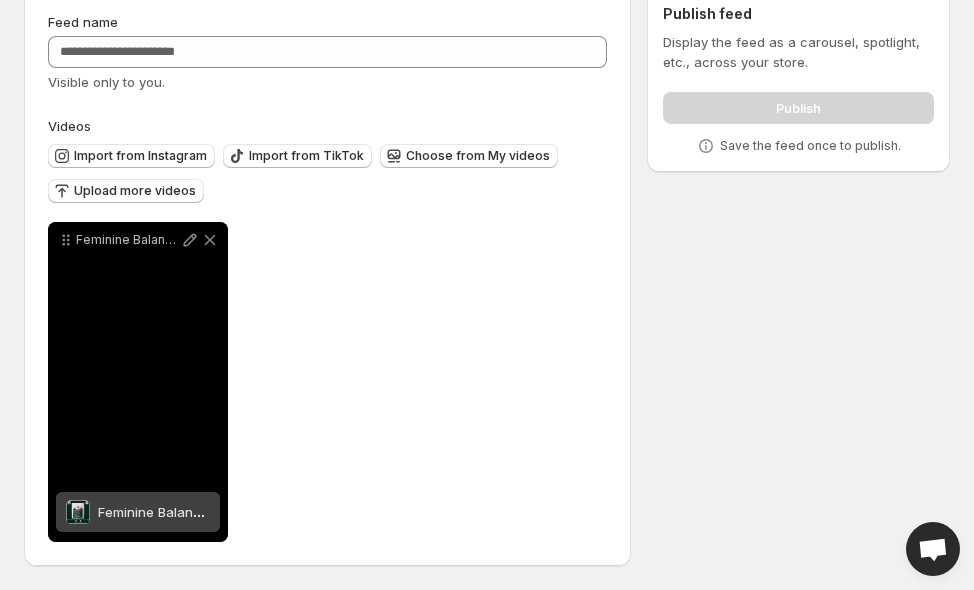 click on "Feminine Balance Gummies" at bounding box center [138, 382] 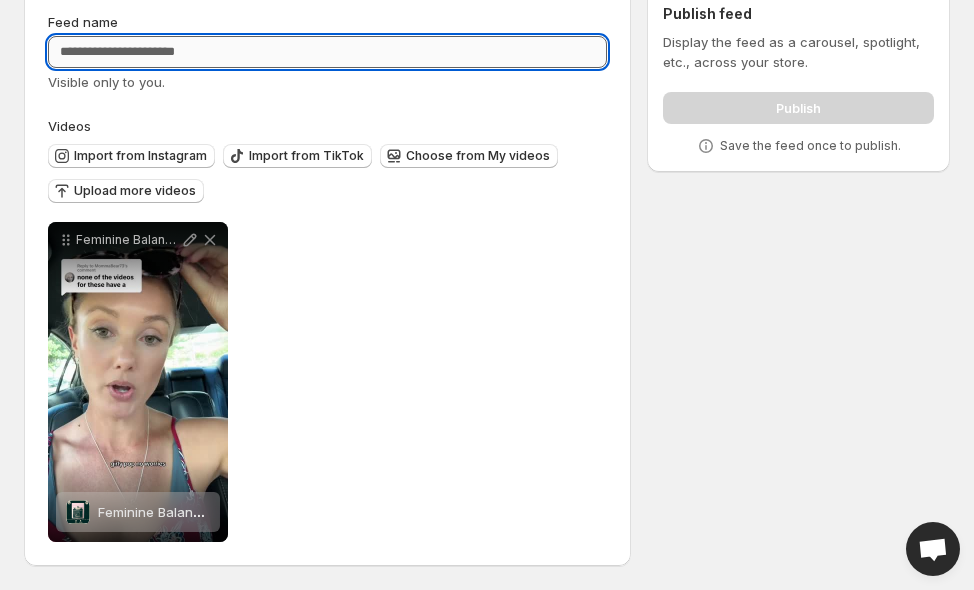click on "Feed name" at bounding box center [327, 52] 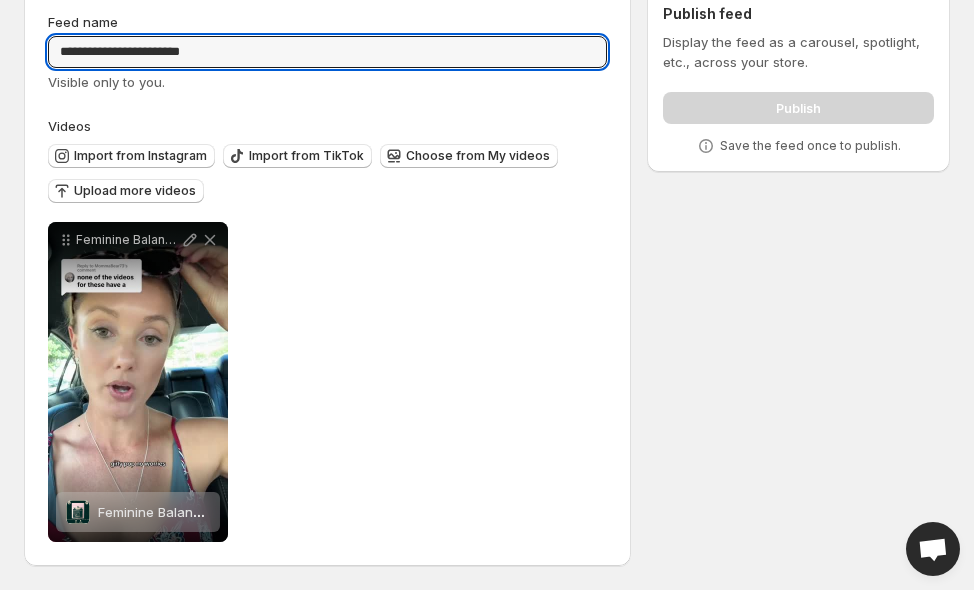 type on "**********" 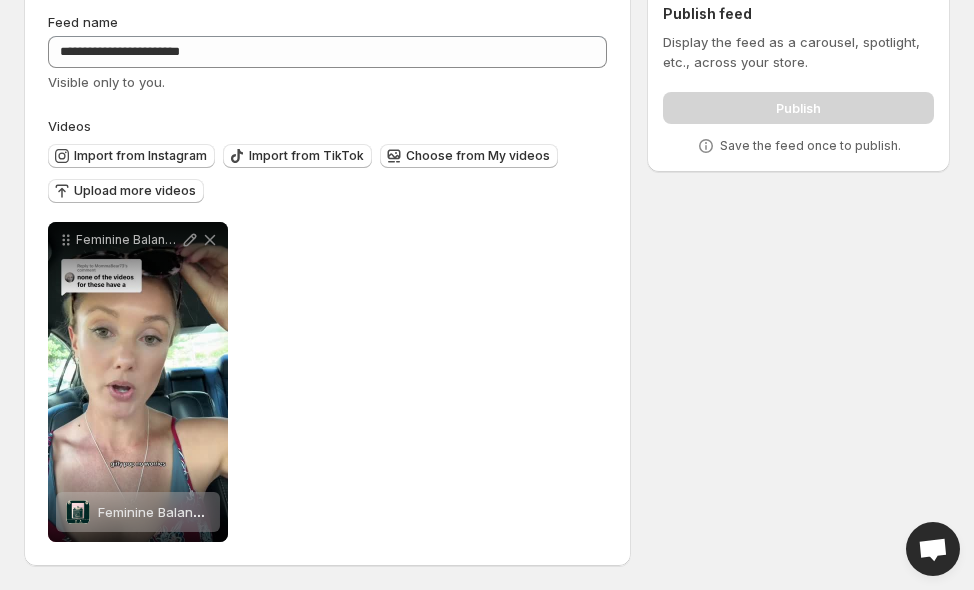 click on "**********" at bounding box center (327, 382) 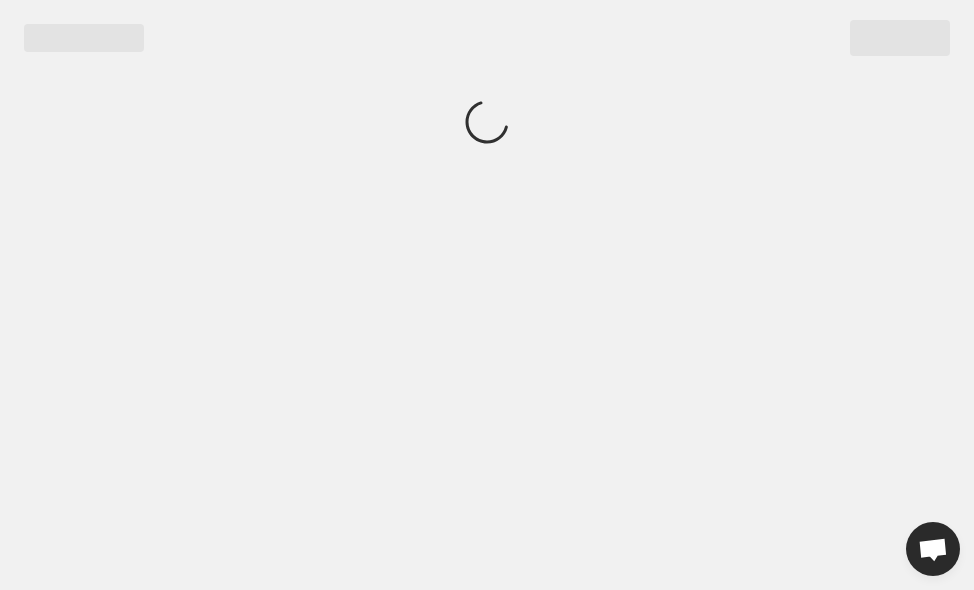 scroll, scrollTop: 0, scrollLeft: 0, axis: both 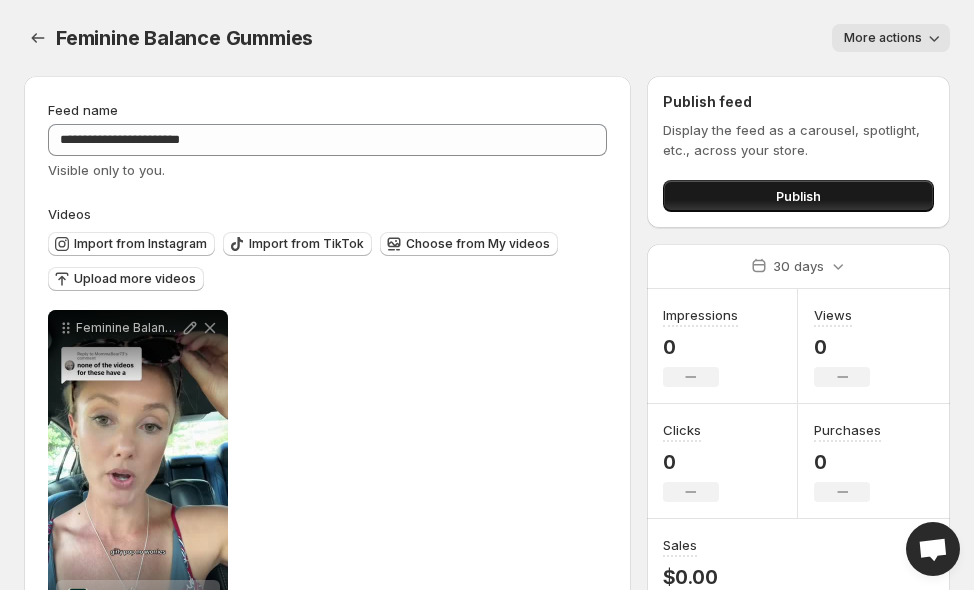 click on "Publish" at bounding box center (798, 196) 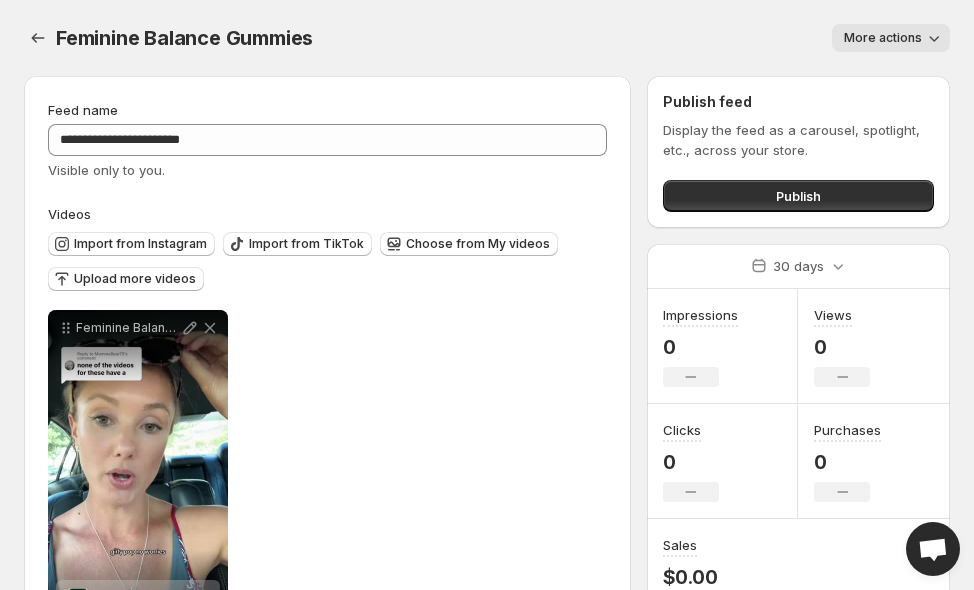 click on "More actions" at bounding box center [883, 38] 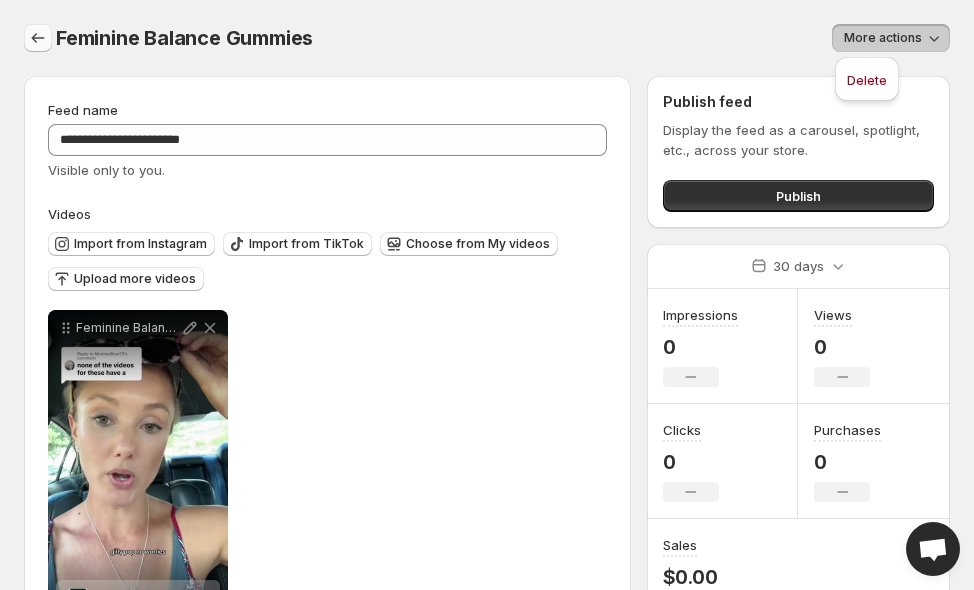 click 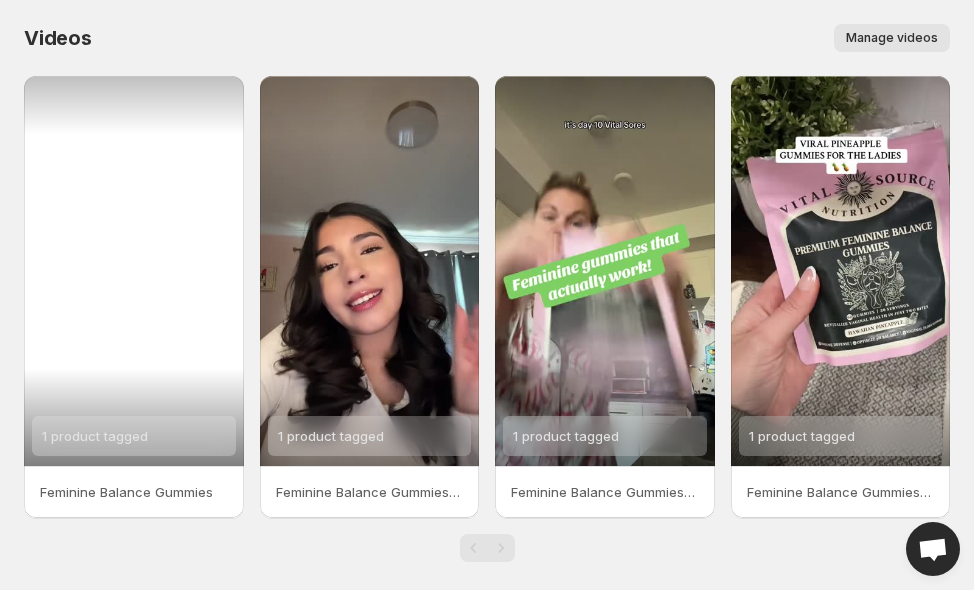 click on "1 product tagged" at bounding box center (134, 271) 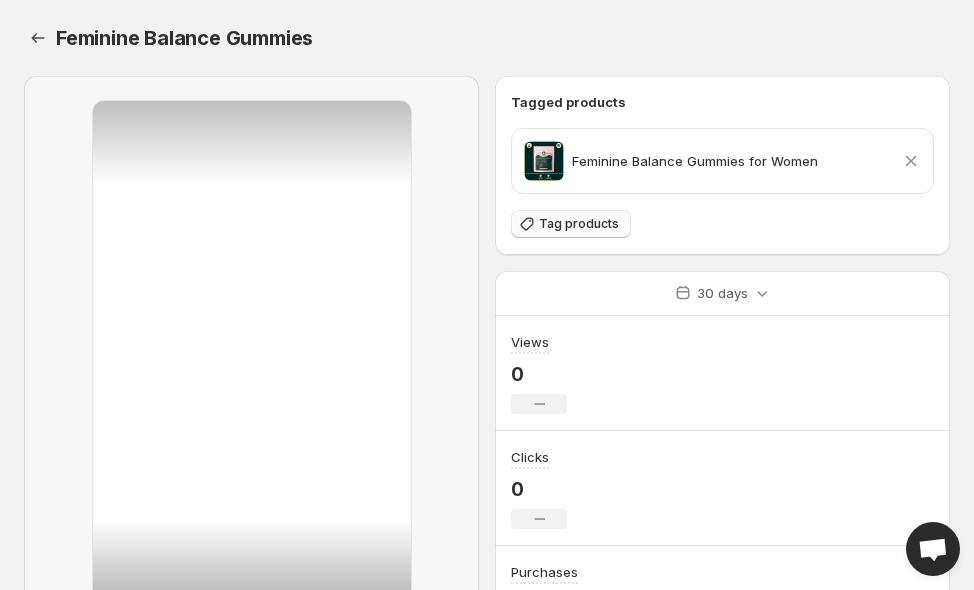 click on "Tag products" at bounding box center [571, 224] 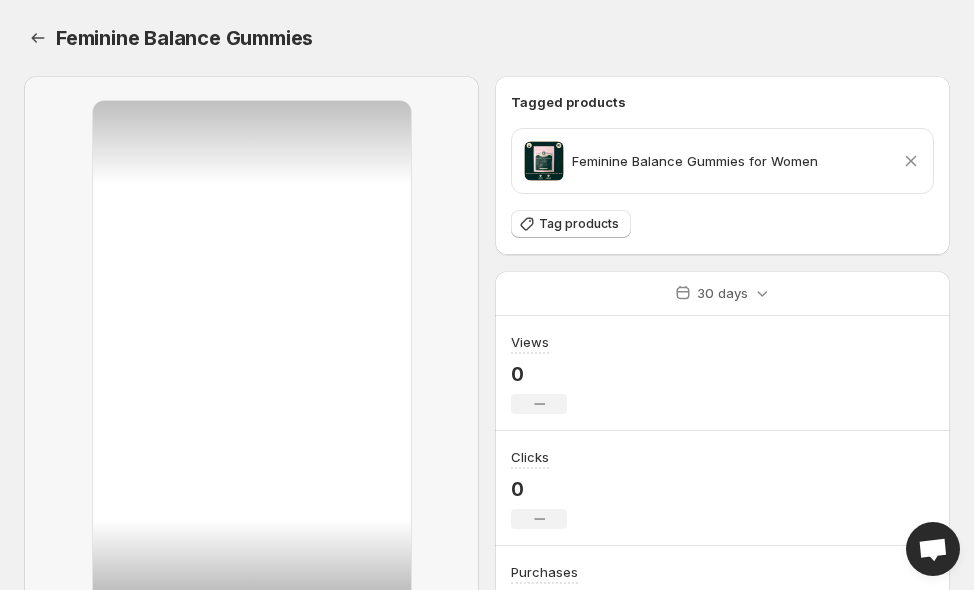click on "Feminine Balance Gummies" at bounding box center [342, 38] 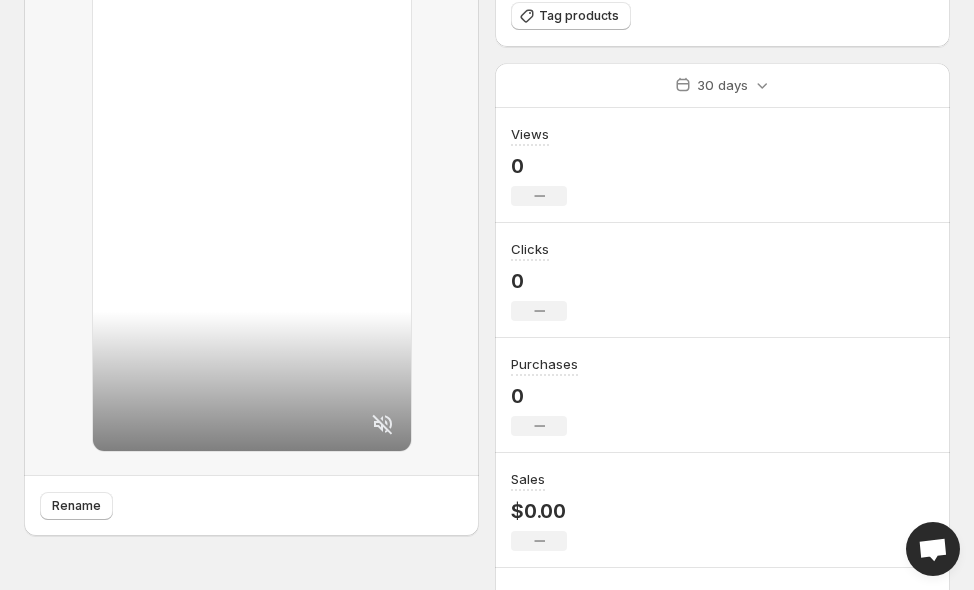 scroll, scrollTop: 204, scrollLeft: 0, axis: vertical 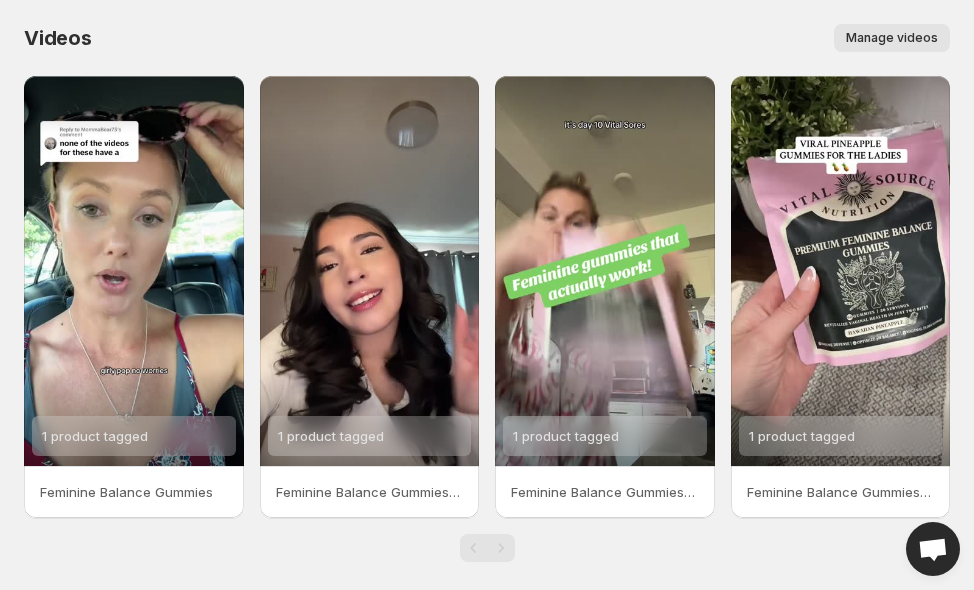 click on "Manage videos" at bounding box center (892, 38) 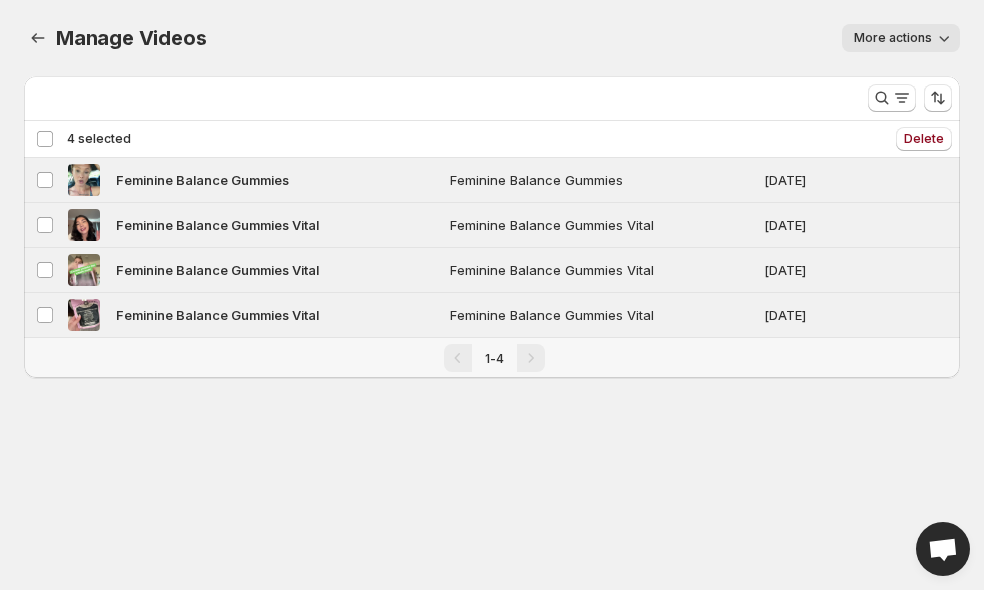 click on "More actions" at bounding box center [893, 38] 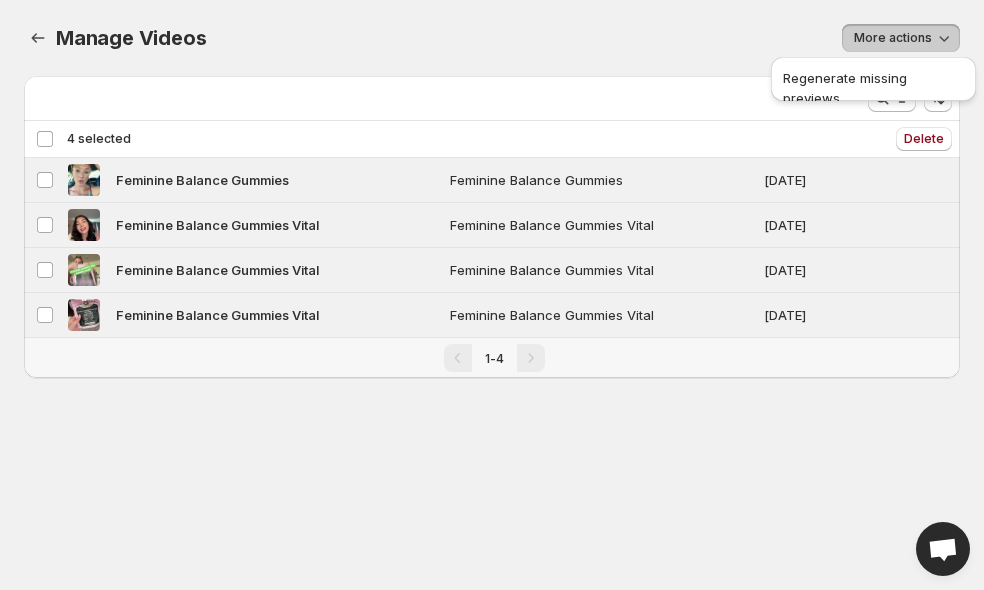 click on "More actions" at bounding box center [595, 38] 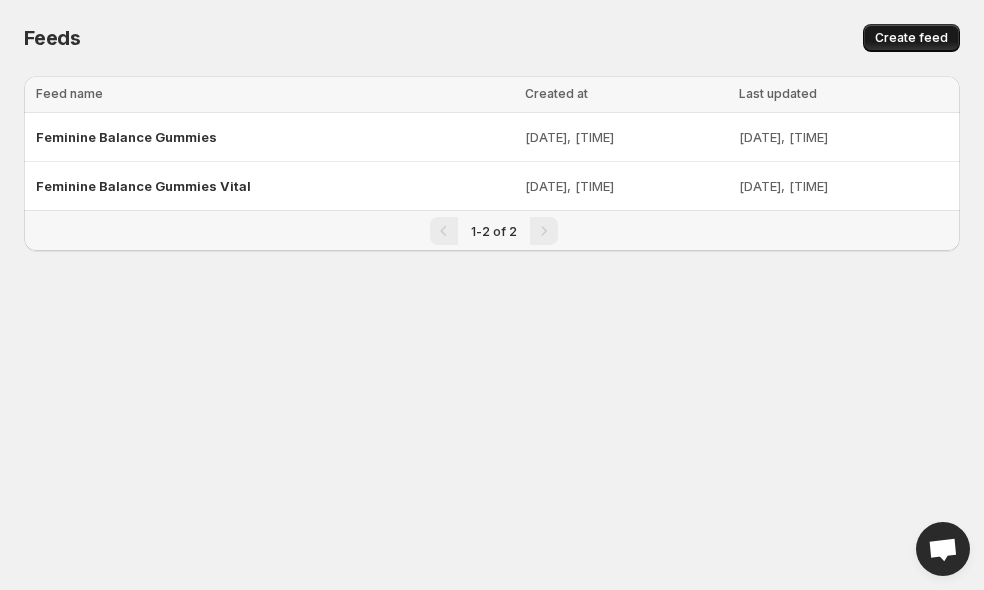 click on "Create feed" at bounding box center (911, 38) 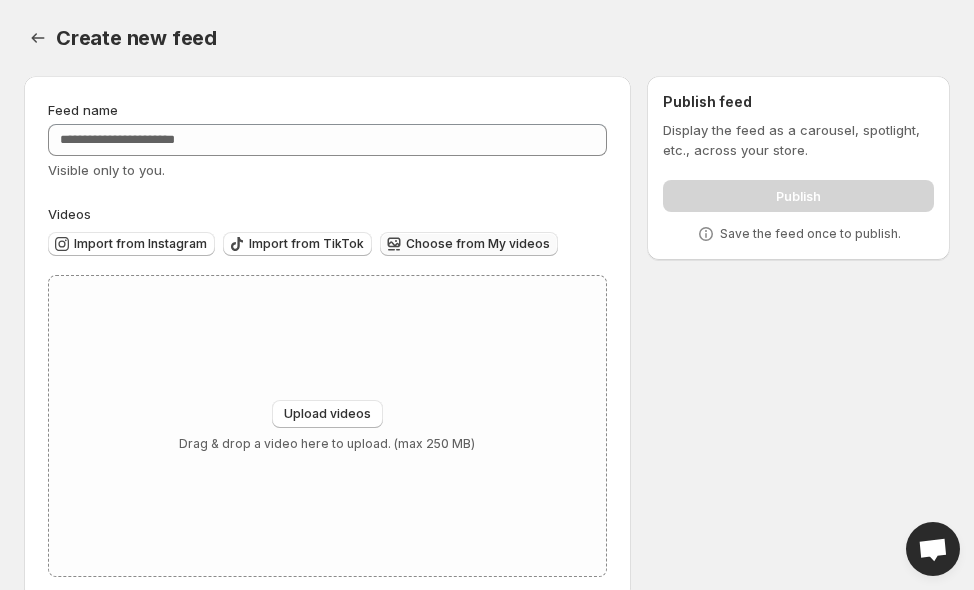 click on "Choose from My videos" at bounding box center [478, 244] 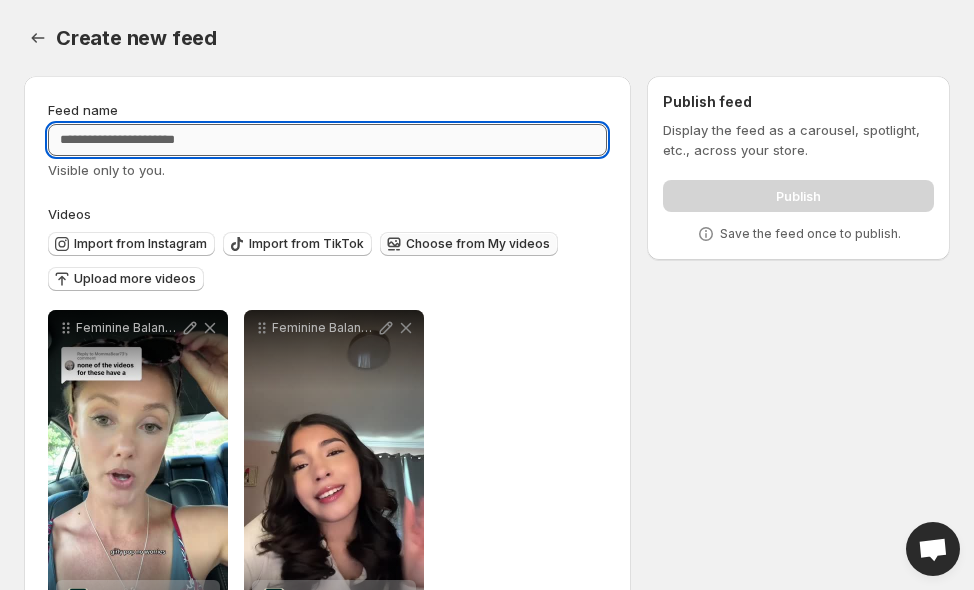click on "Feed name" at bounding box center (327, 140) 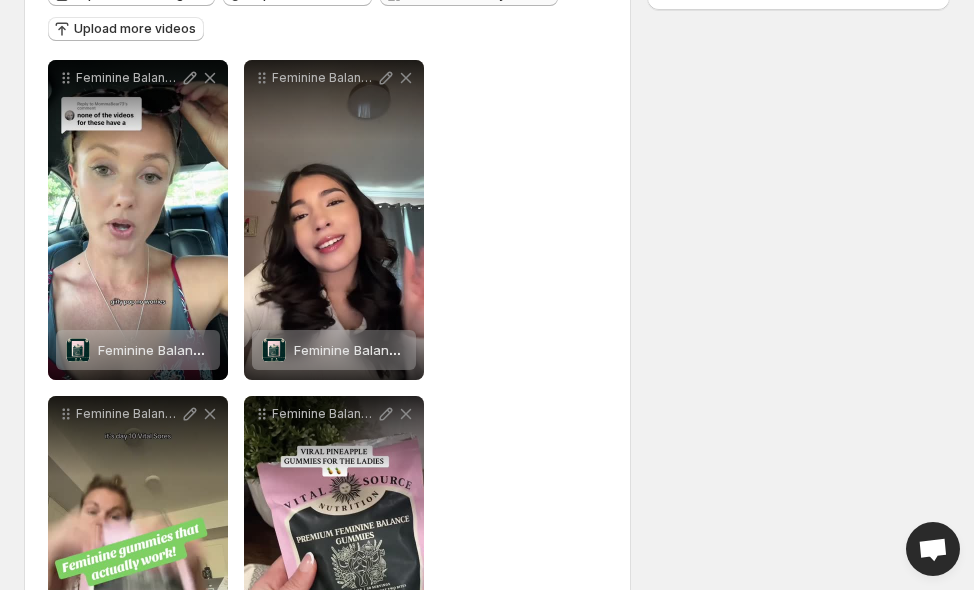 scroll, scrollTop: 0, scrollLeft: 0, axis: both 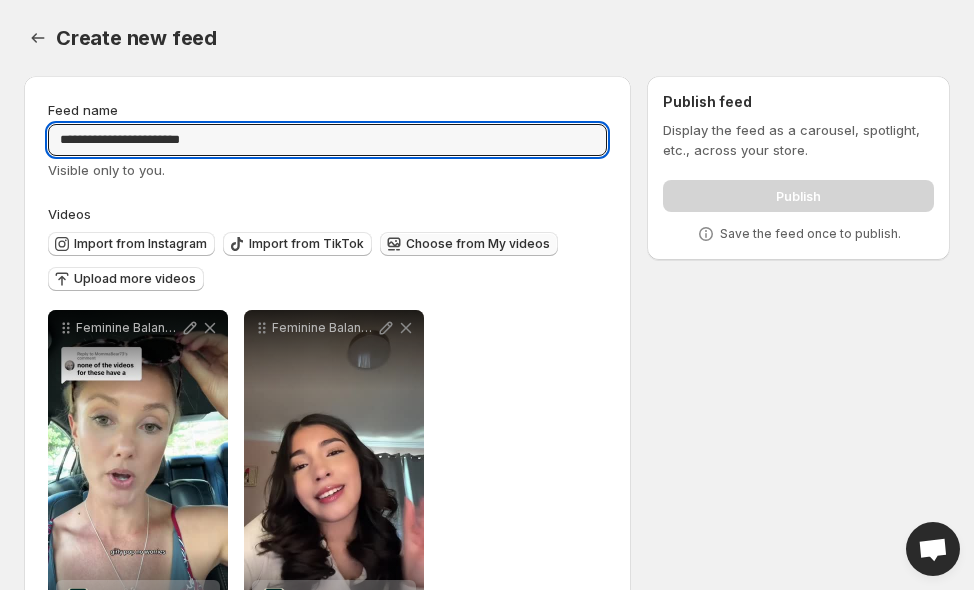 type on "**********" 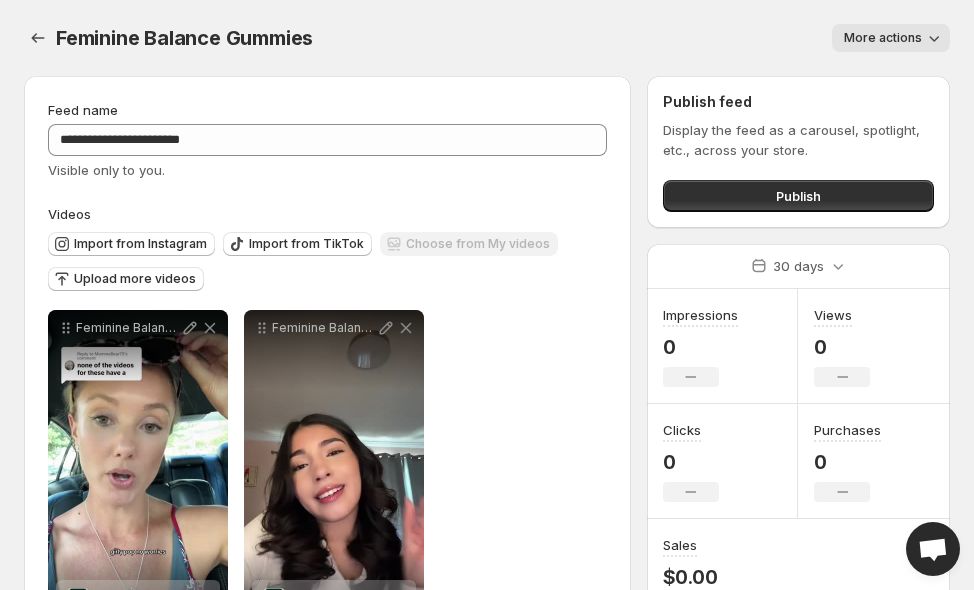 click on "Publish feed Display the feed as a carousel, spotlight, etc., across your store. Publish" at bounding box center [798, 152] 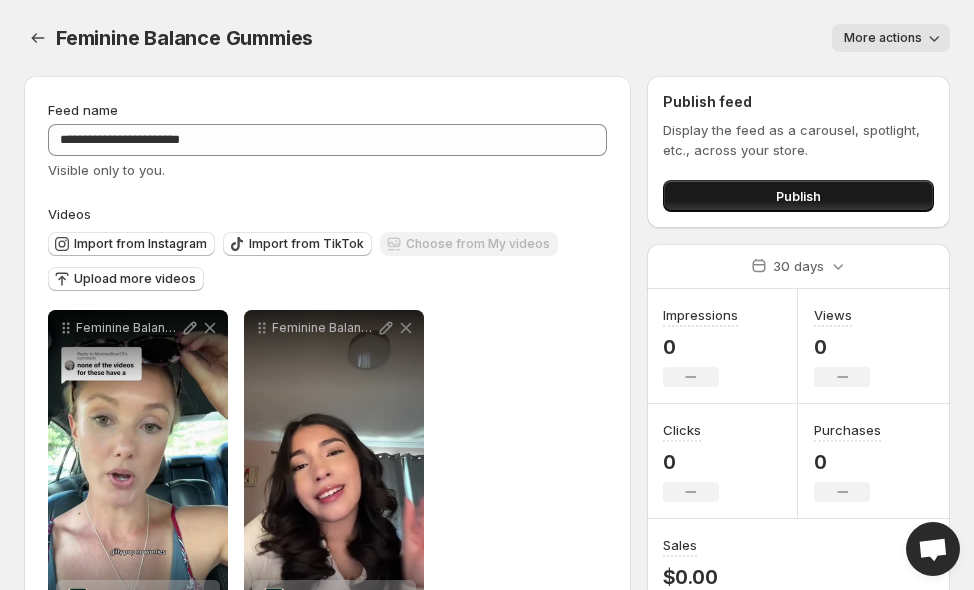 click on "Publish" at bounding box center [798, 196] 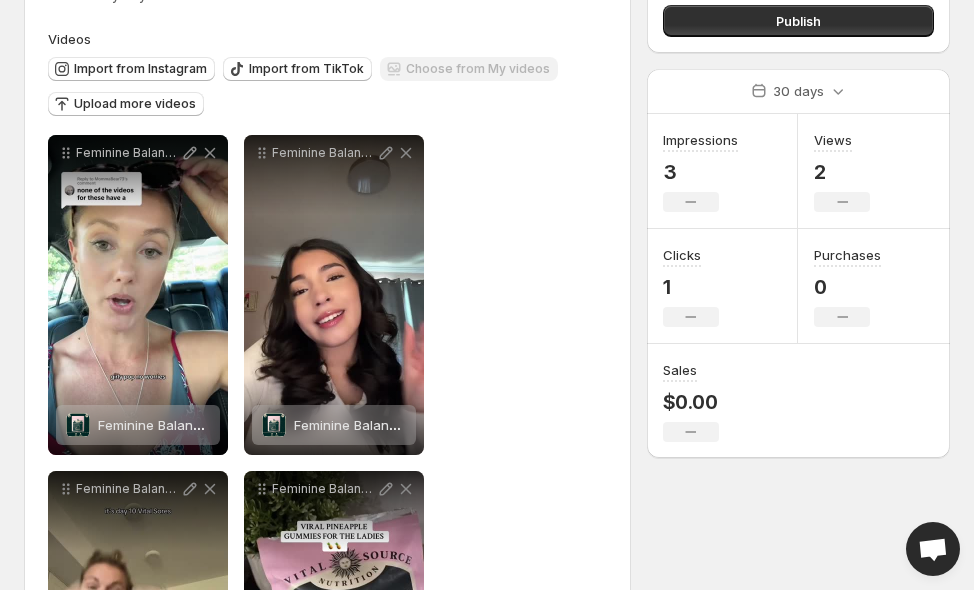 scroll, scrollTop: 84, scrollLeft: 0, axis: vertical 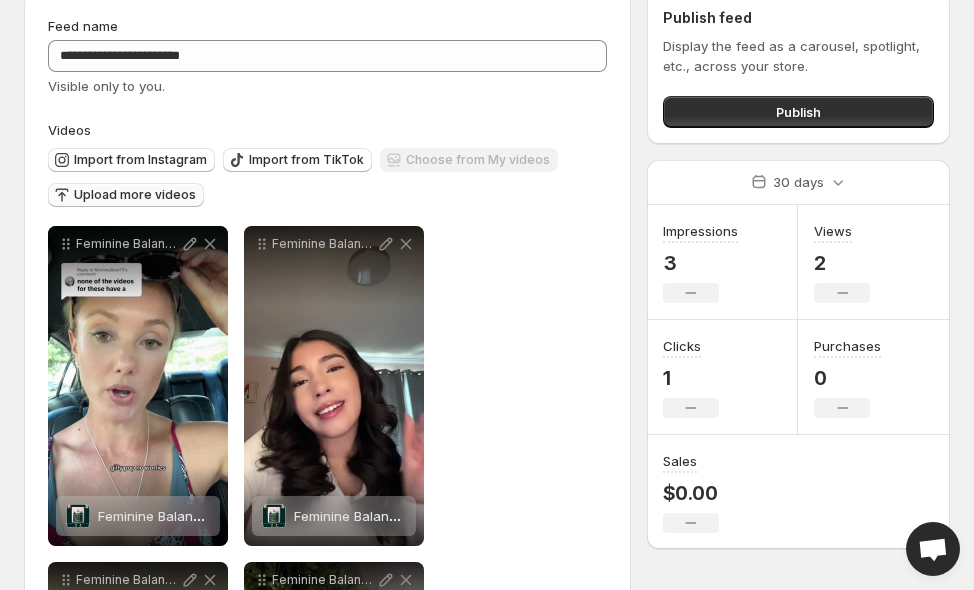 click on "Upload more videos" at bounding box center [135, 195] 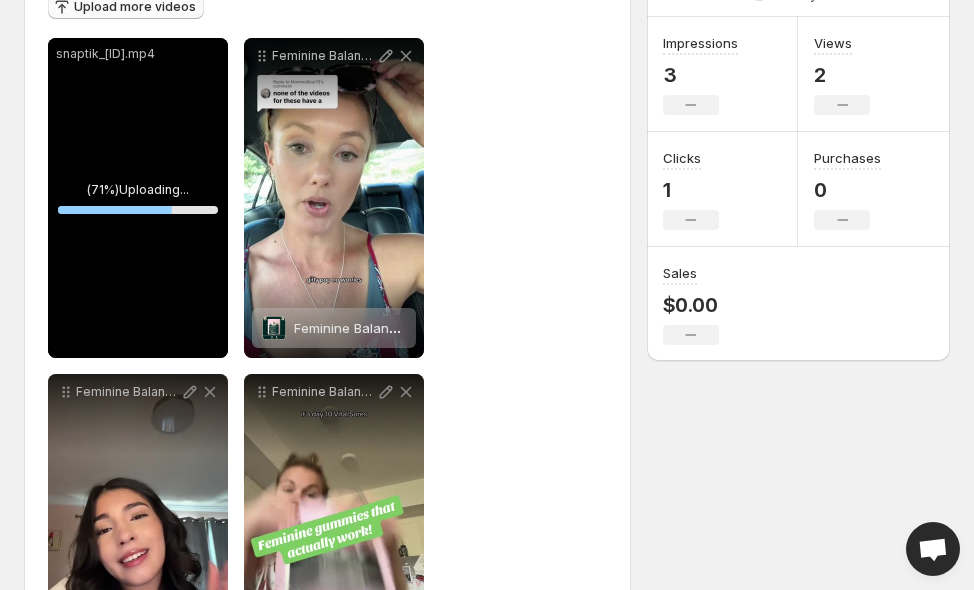 scroll, scrollTop: 205, scrollLeft: 0, axis: vertical 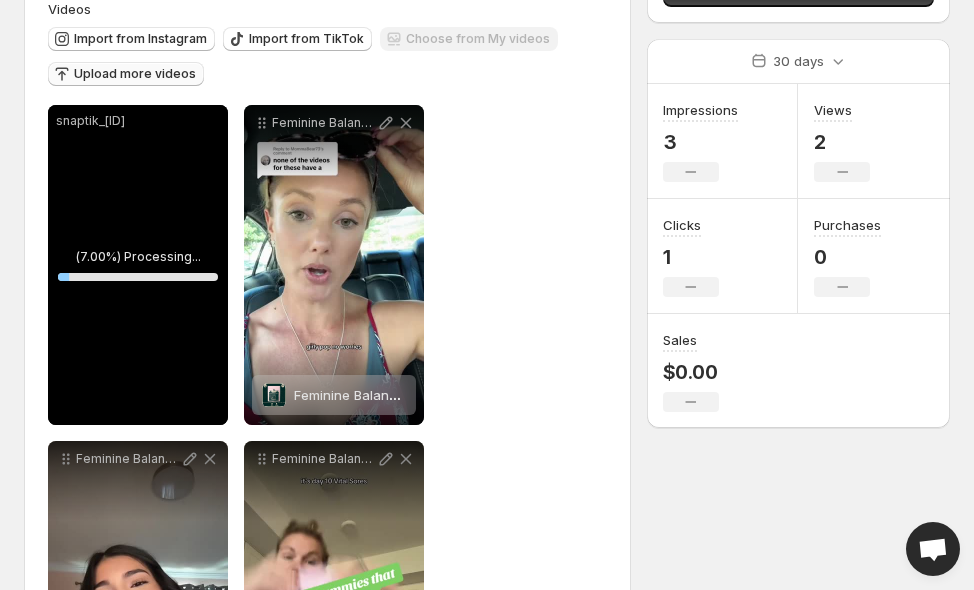 click on "snaptik_[ID]" at bounding box center (138, 121) 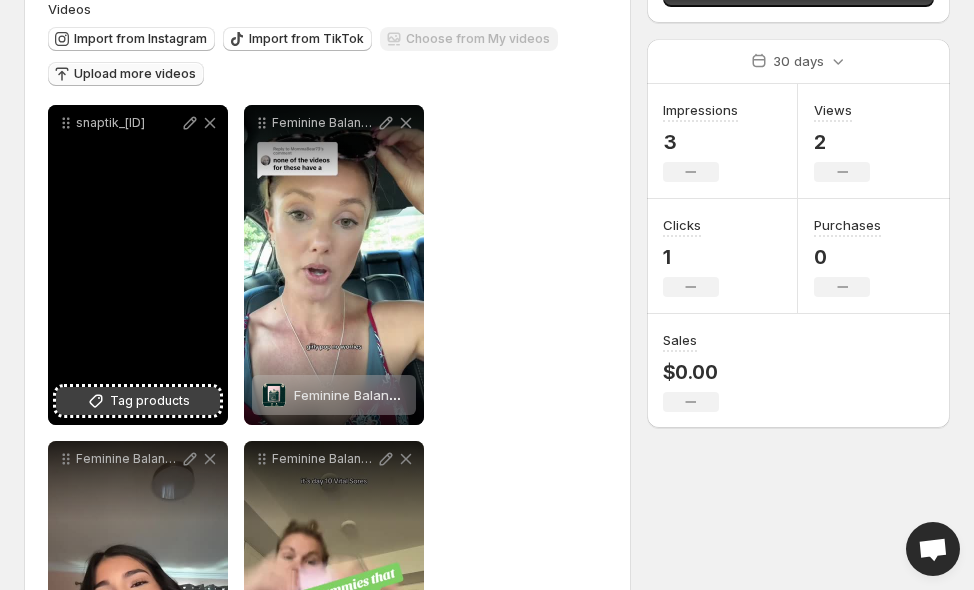 click on "Tag products" at bounding box center [150, 401] 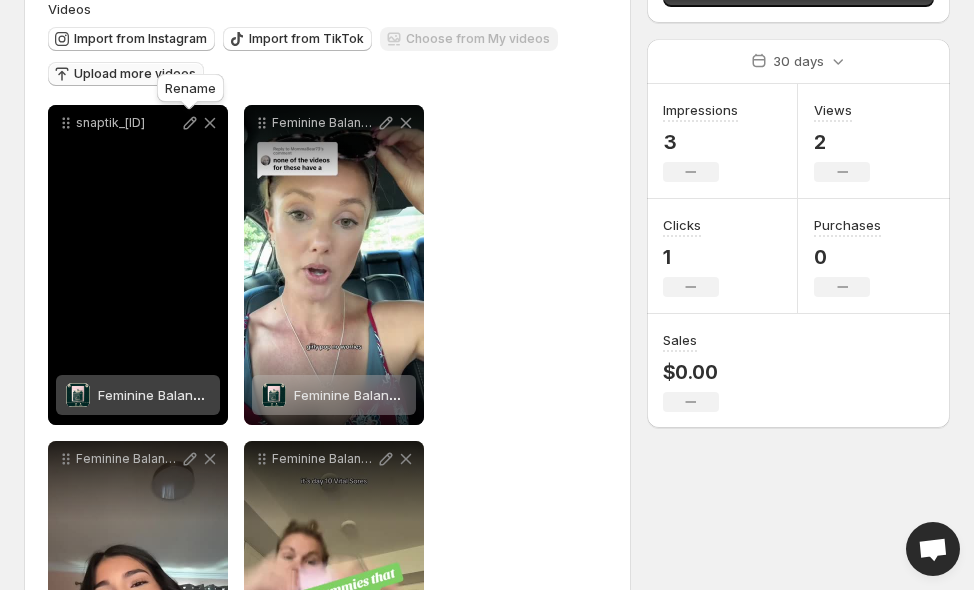 click 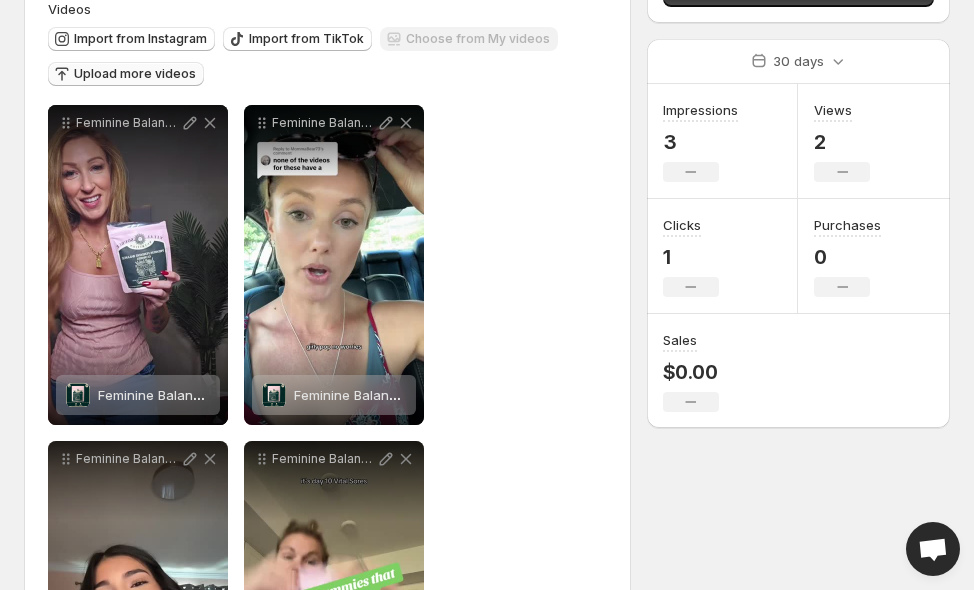 scroll, scrollTop: 0, scrollLeft: 0, axis: both 